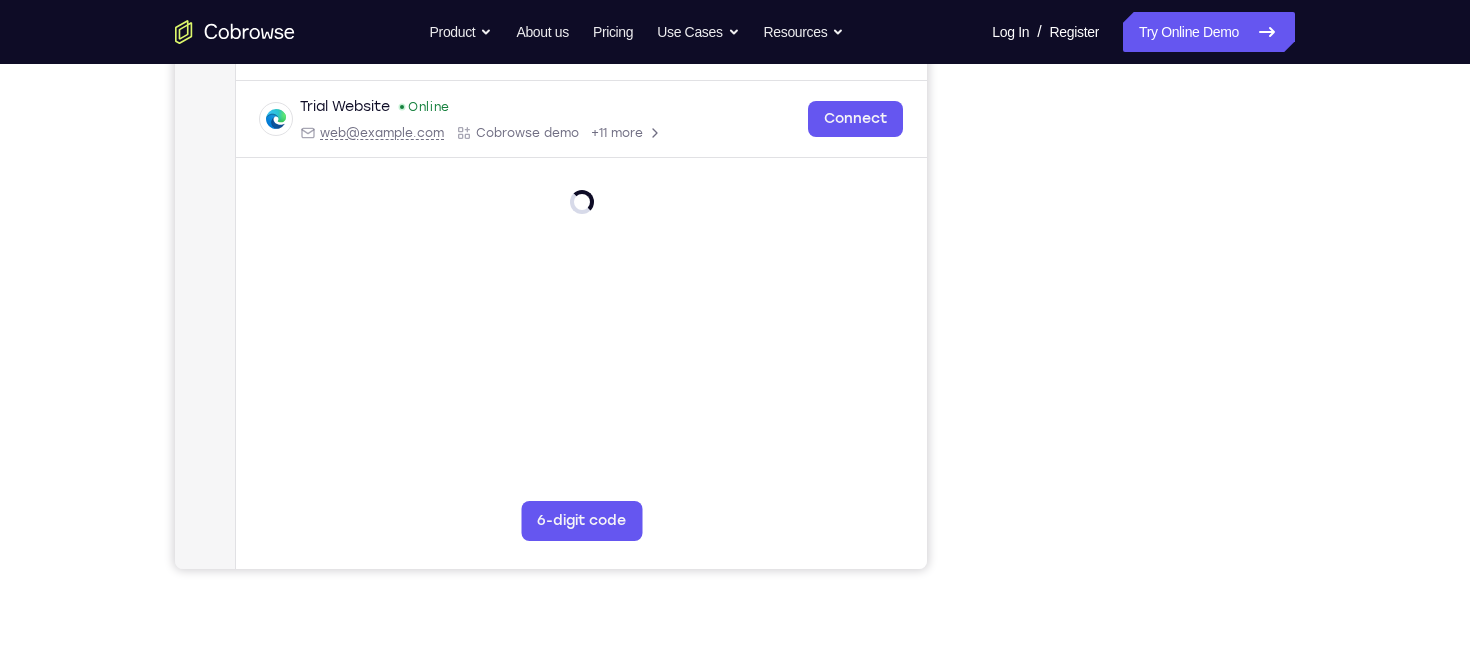 scroll, scrollTop: 362, scrollLeft: 0, axis: vertical 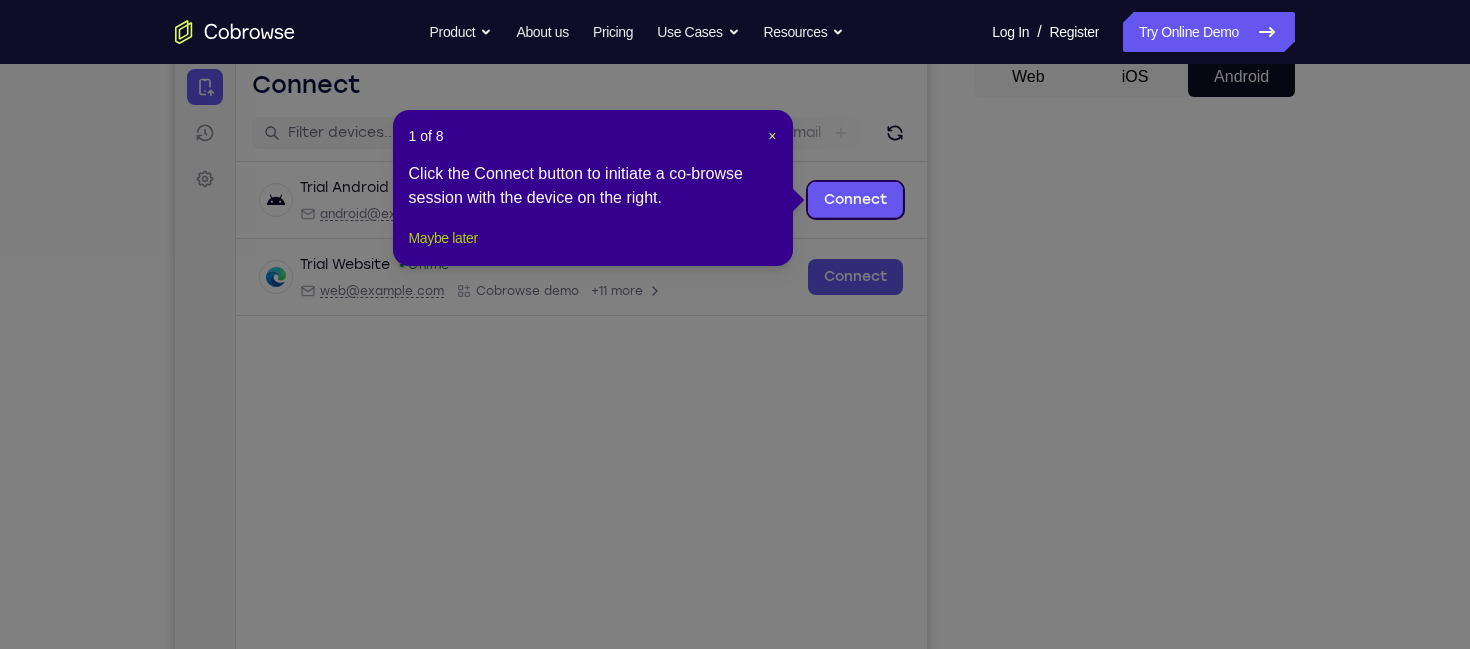 click on "Maybe later" at bounding box center [443, 238] 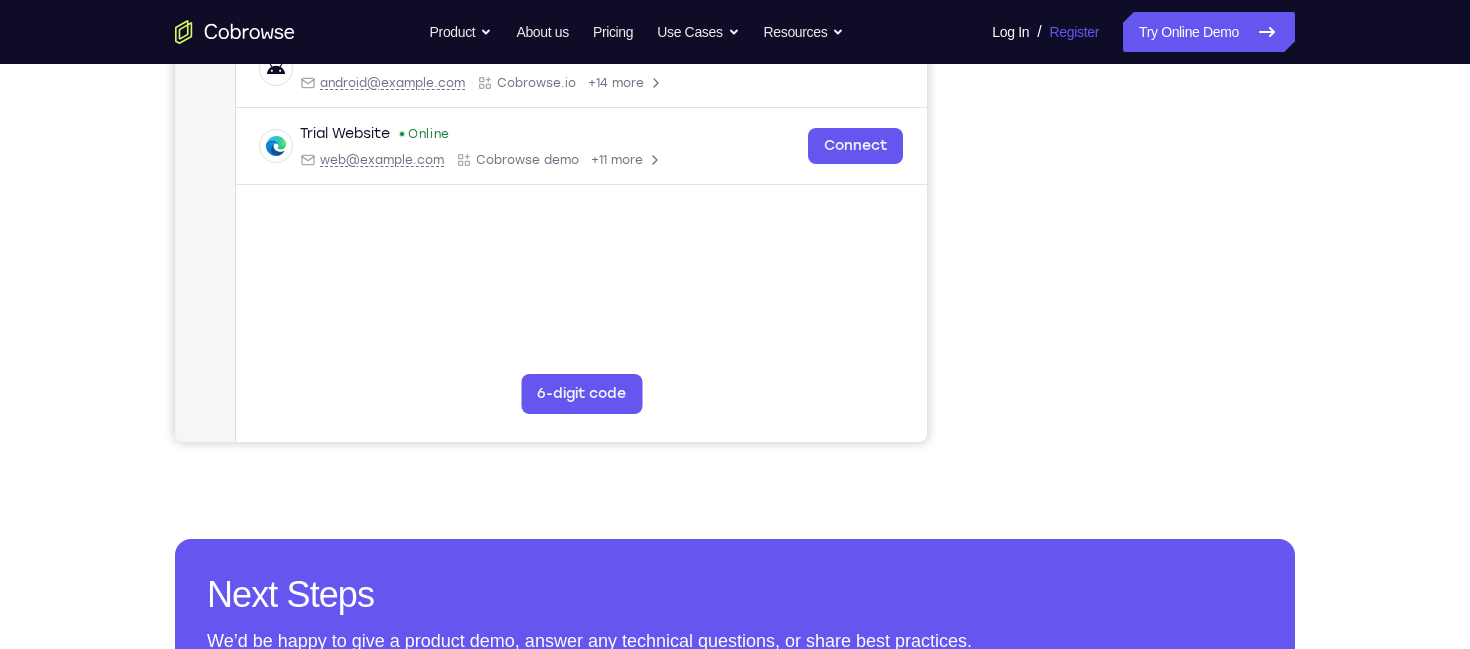 scroll, scrollTop: 586, scrollLeft: 0, axis: vertical 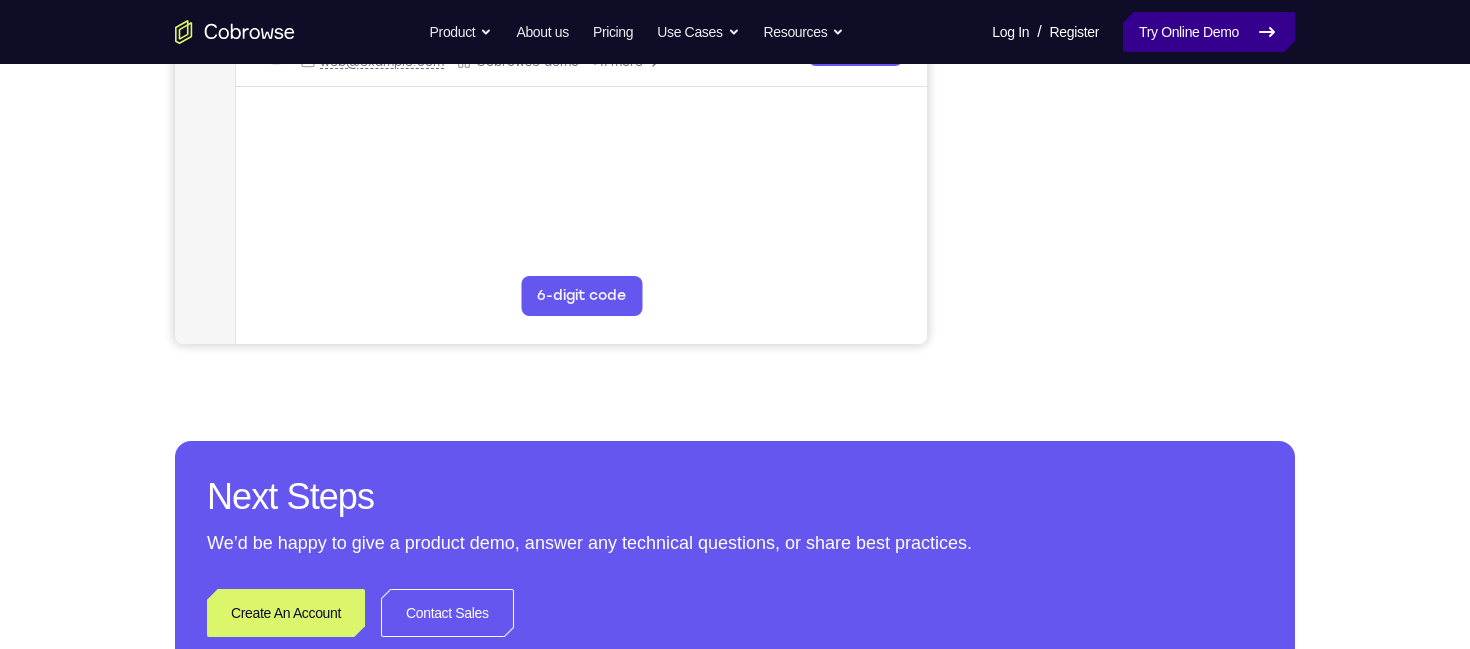 click on "Try Online Demo" at bounding box center (1209, 32) 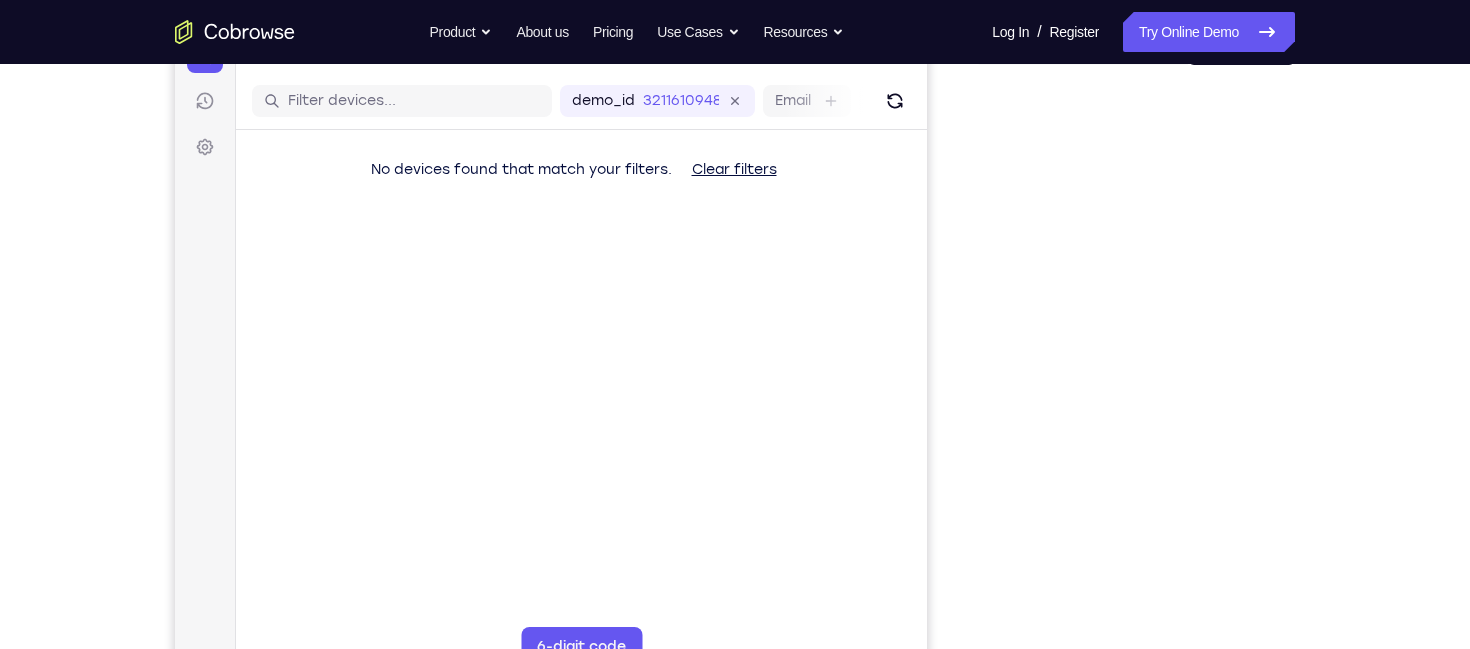 scroll, scrollTop: 234, scrollLeft: 0, axis: vertical 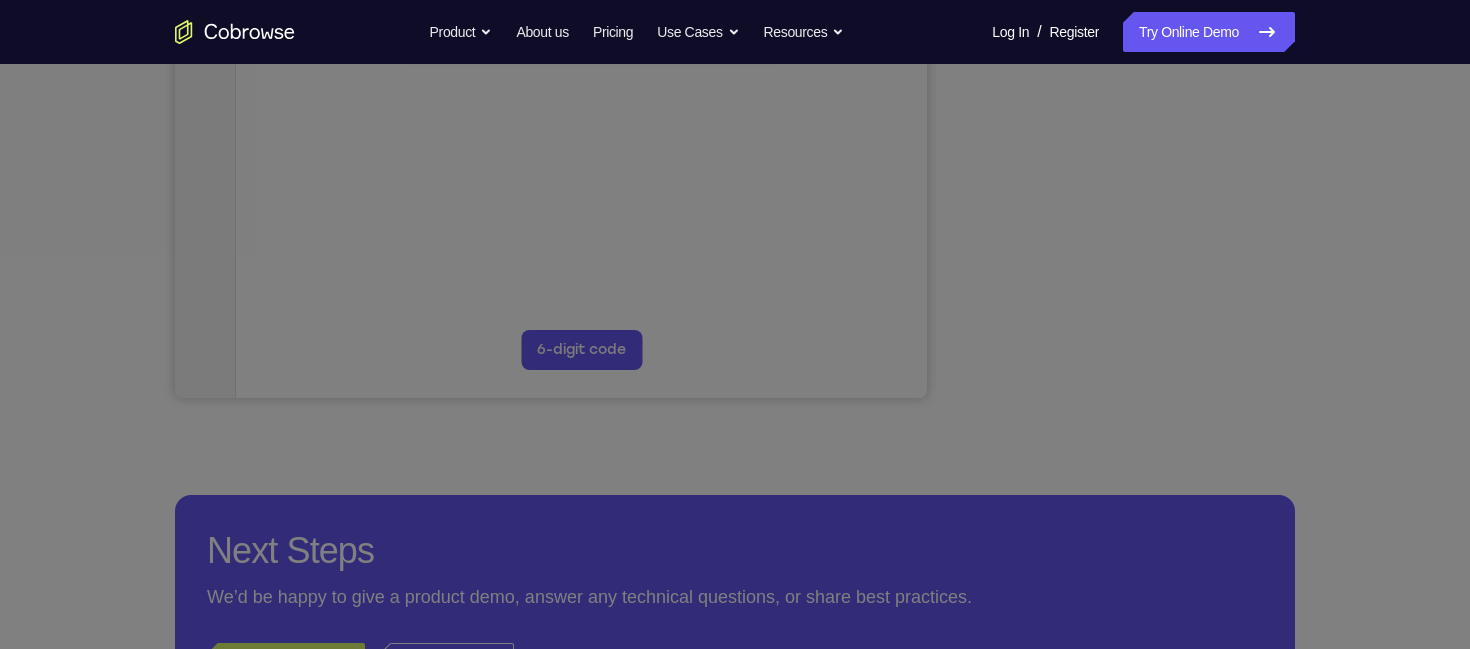 click 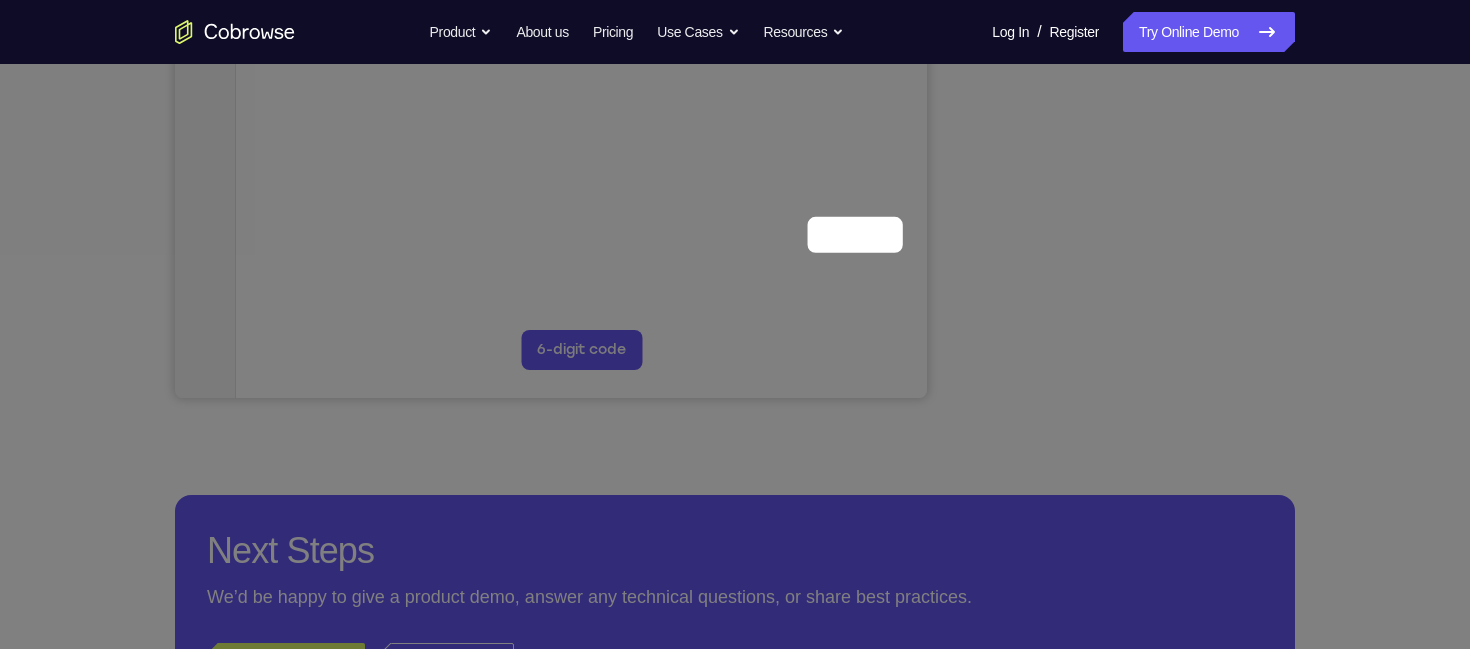 scroll, scrollTop: 0, scrollLeft: 0, axis: both 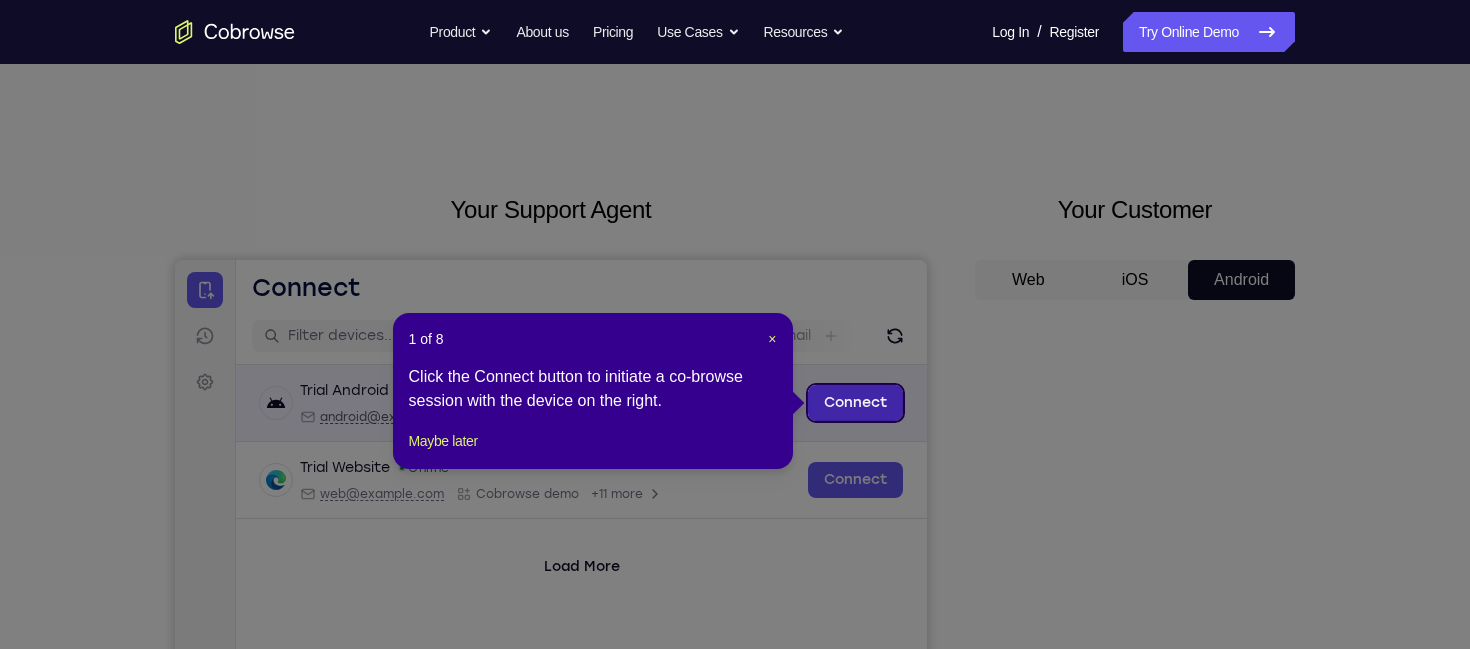 click on "Connect" at bounding box center [855, 403] 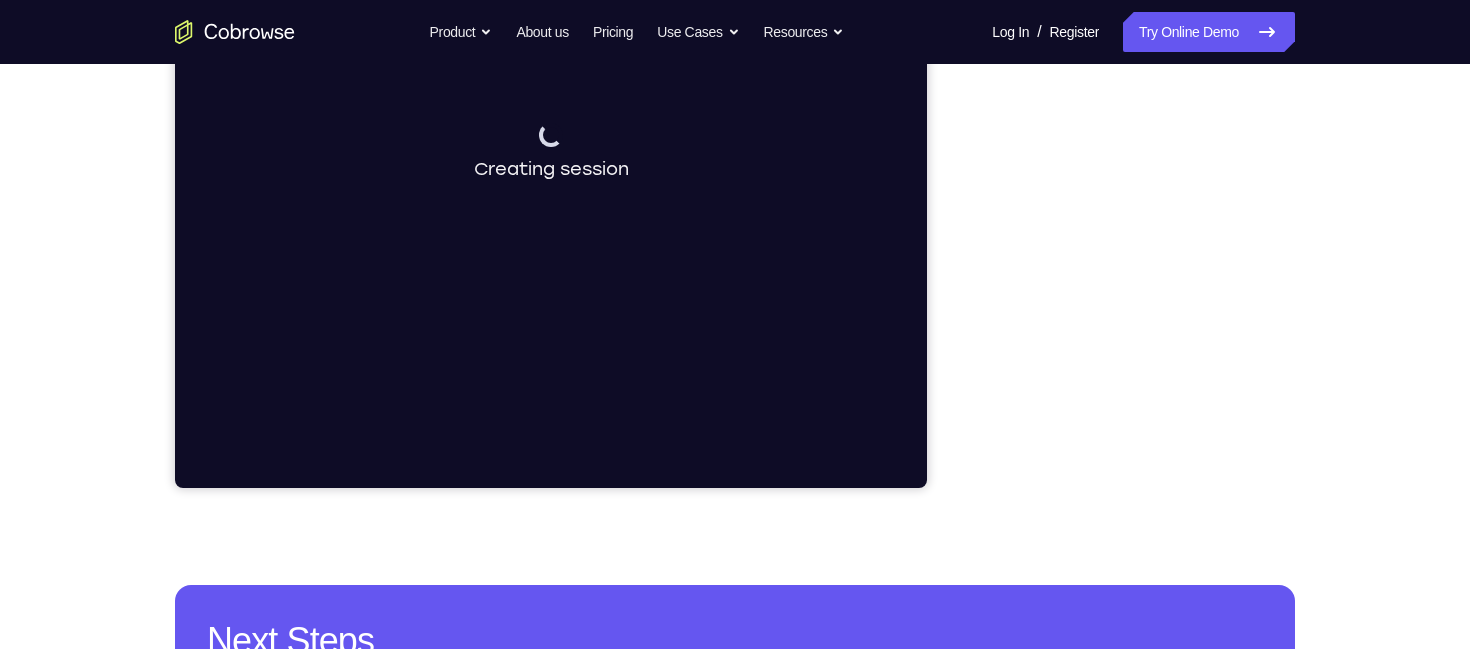 scroll, scrollTop: 444, scrollLeft: 0, axis: vertical 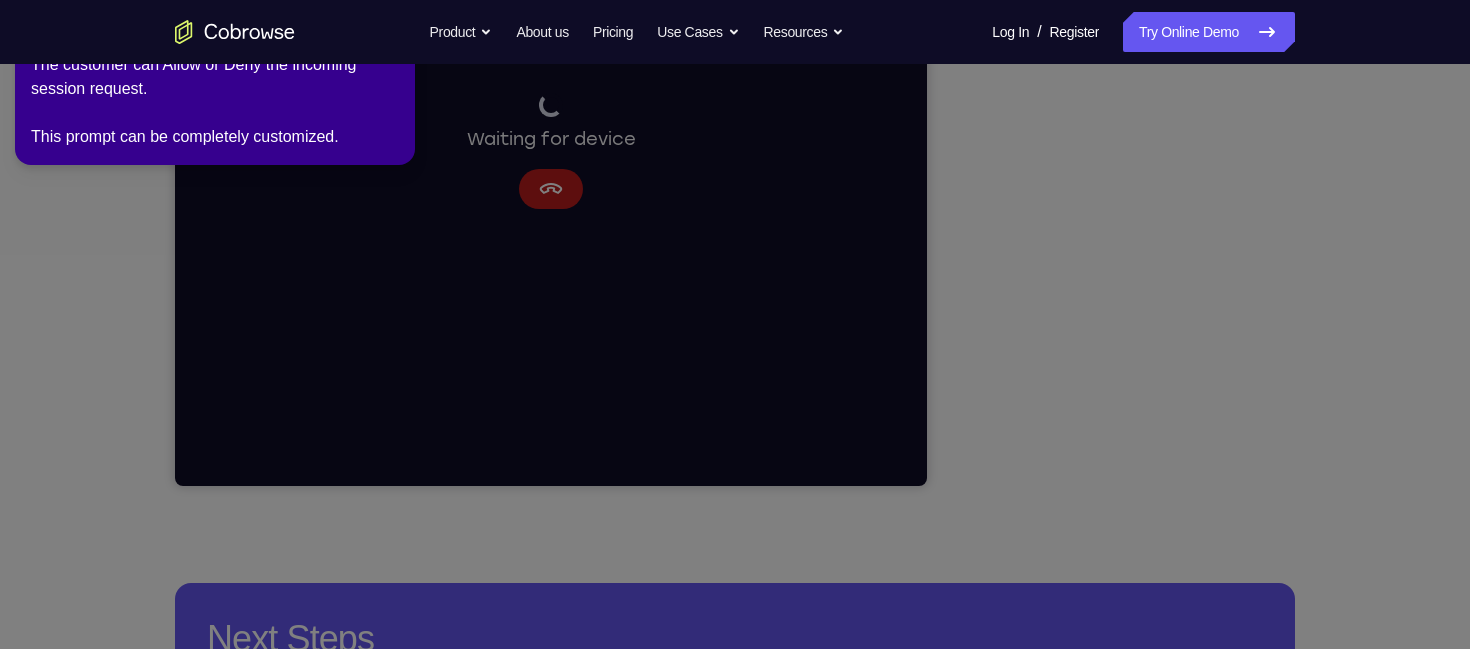 click 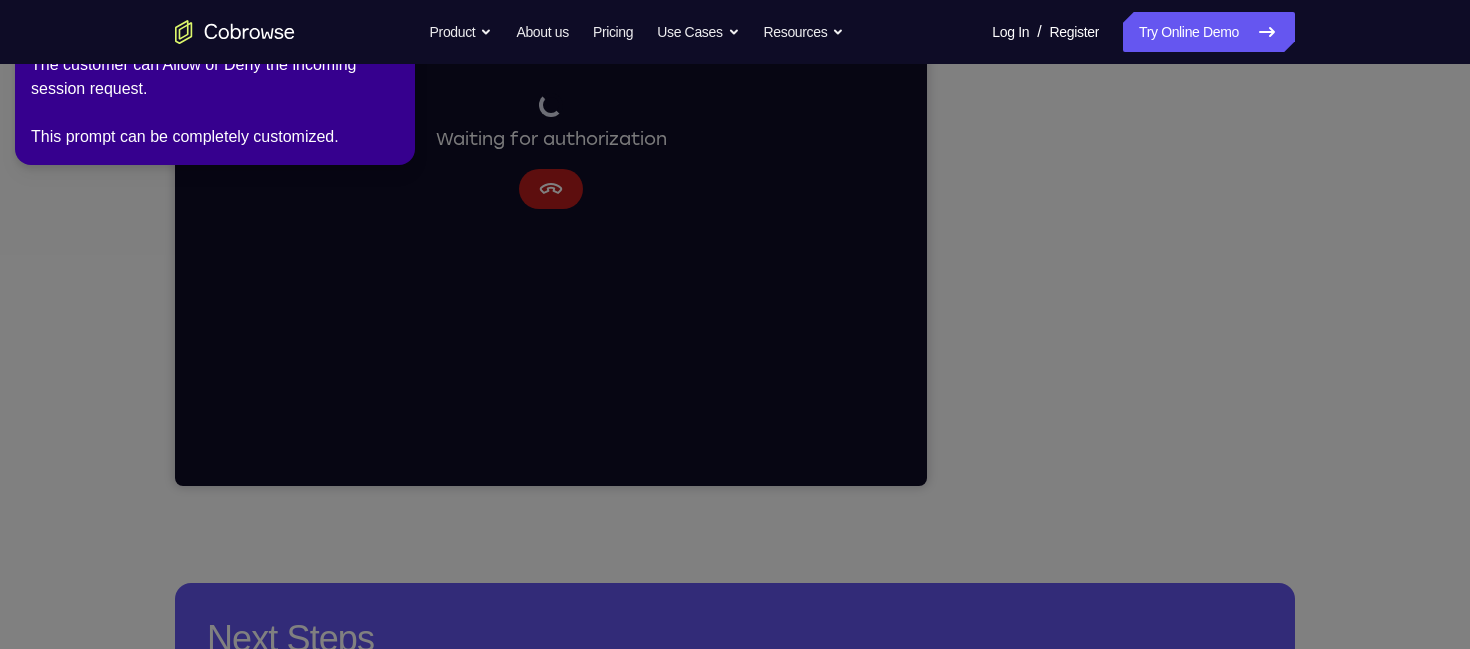 click 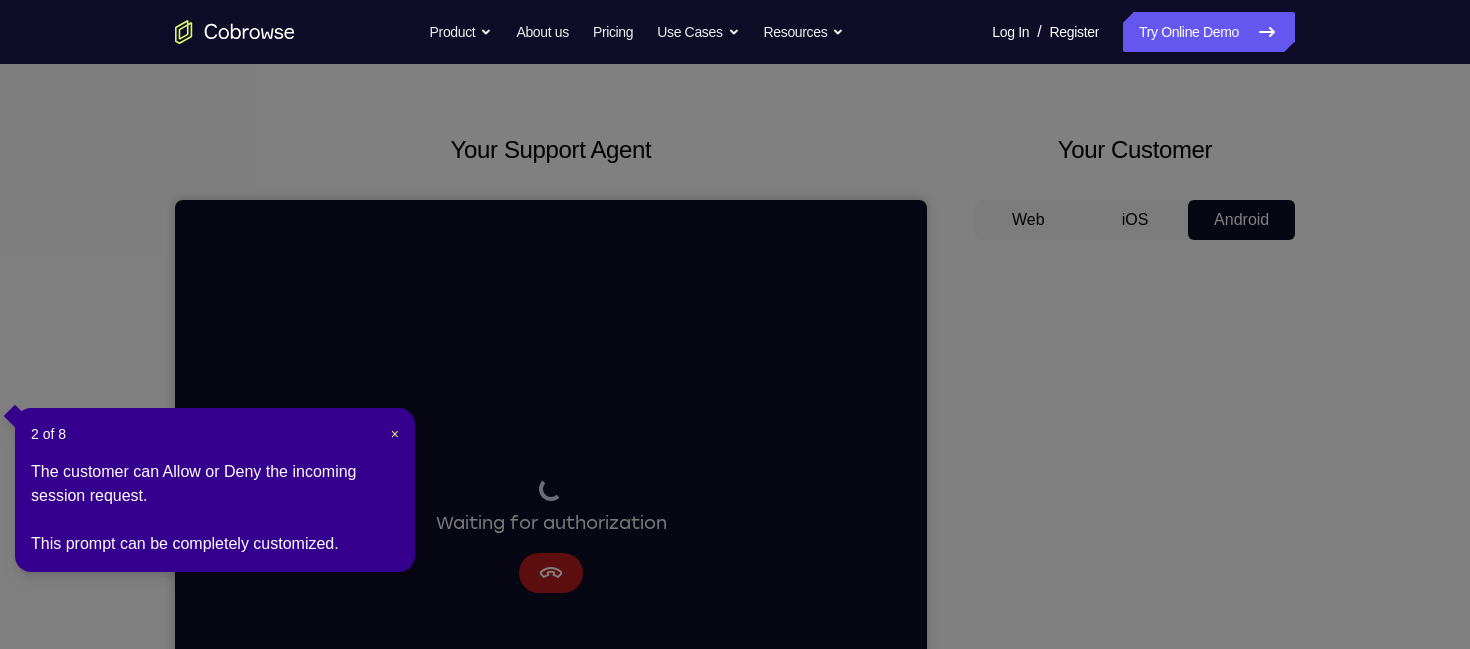 scroll, scrollTop: 0, scrollLeft: 0, axis: both 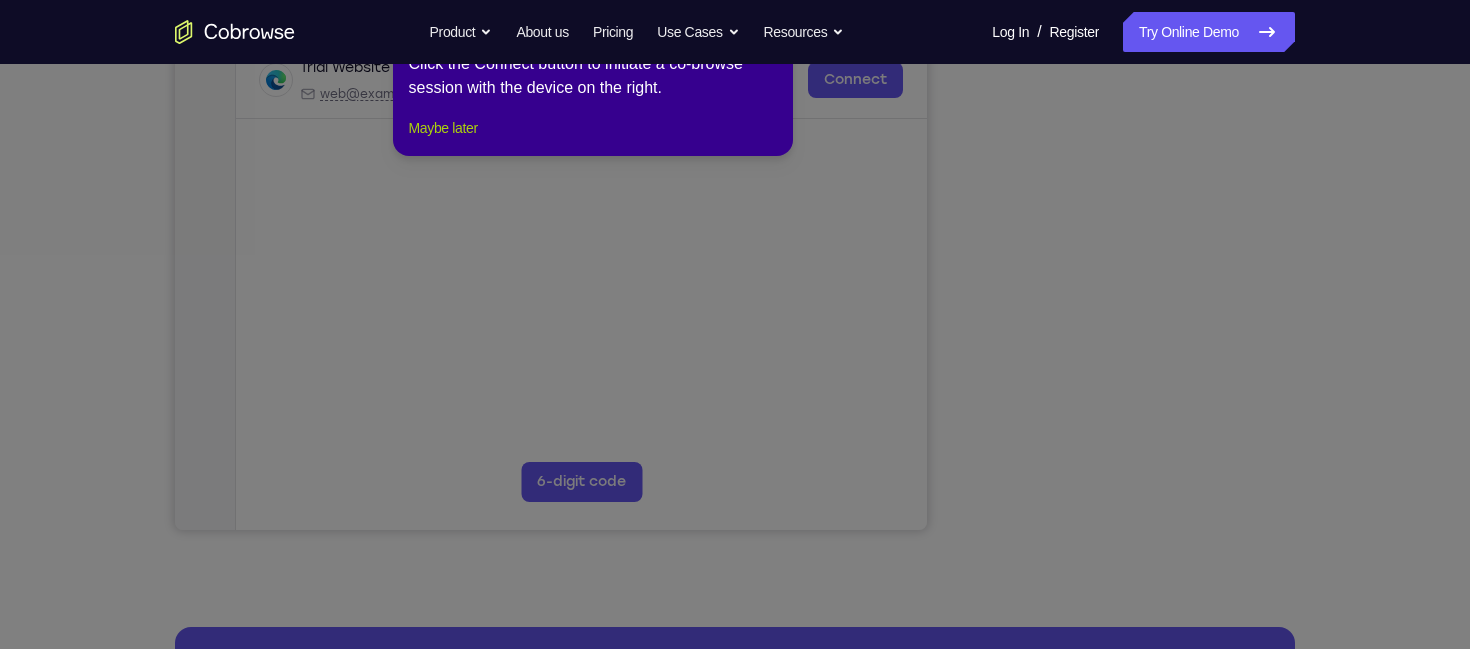 click on "Maybe later" at bounding box center (443, 128) 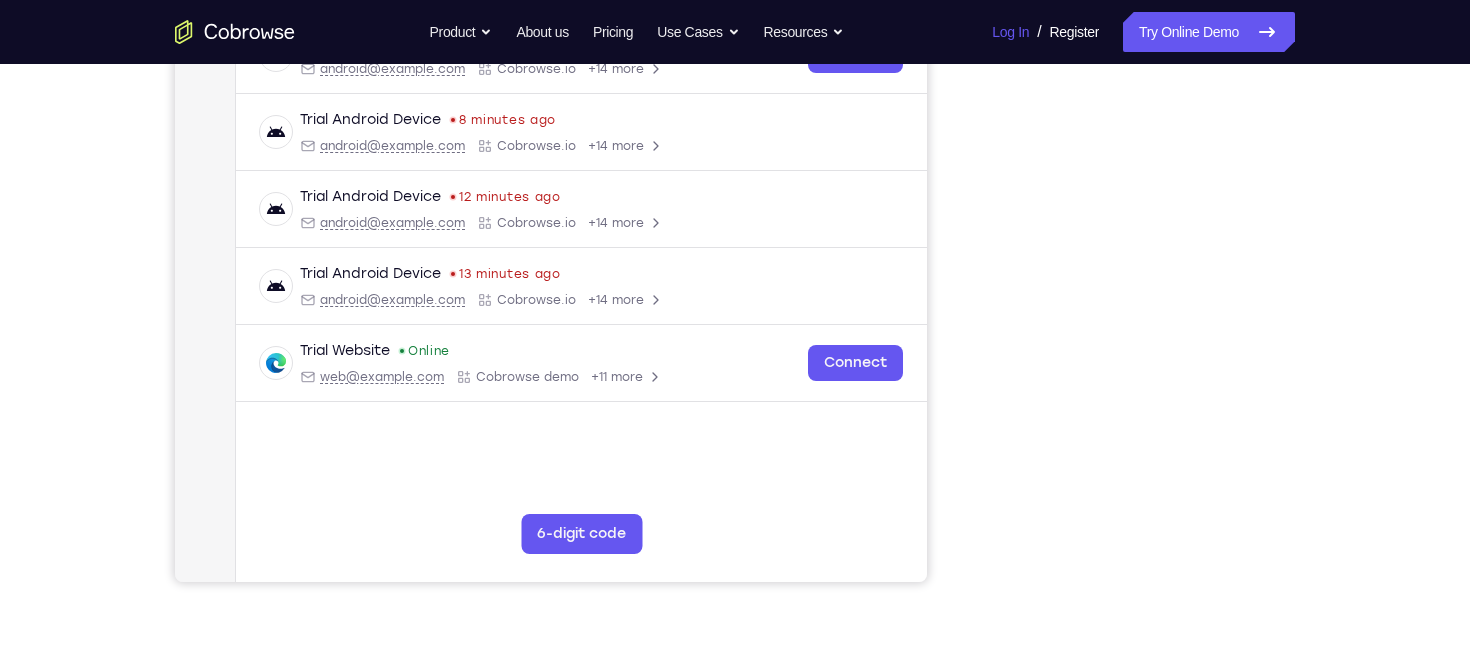scroll, scrollTop: 349, scrollLeft: 0, axis: vertical 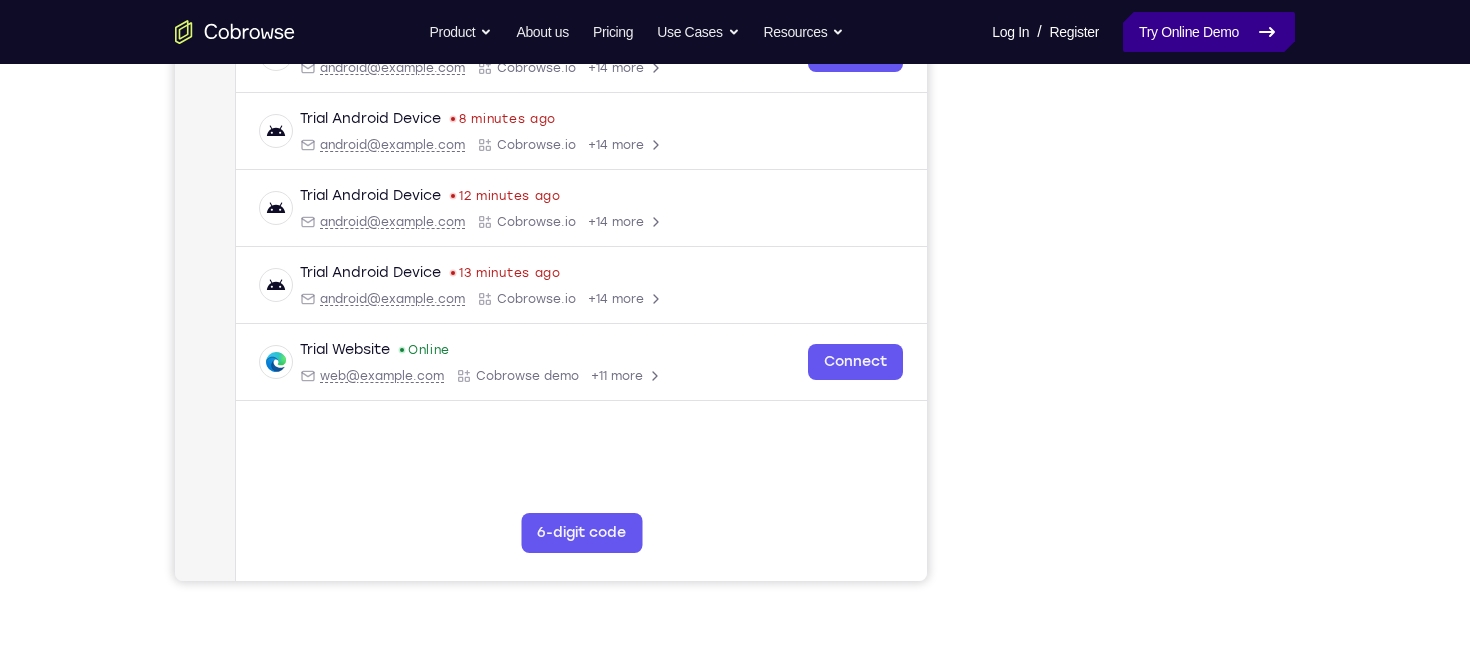 click on "Try Online Demo" at bounding box center (1209, 32) 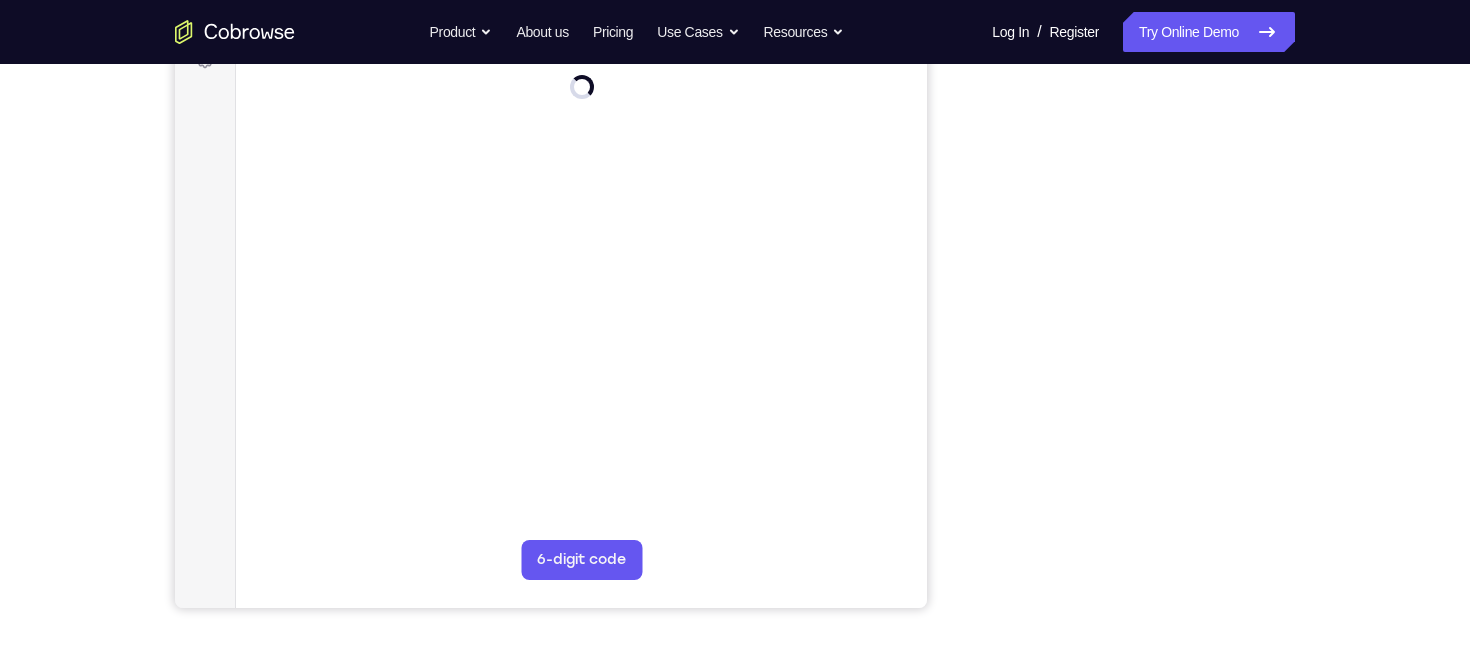 scroll, scrollTop: 323, scrollLeft: 0, axis: vertical 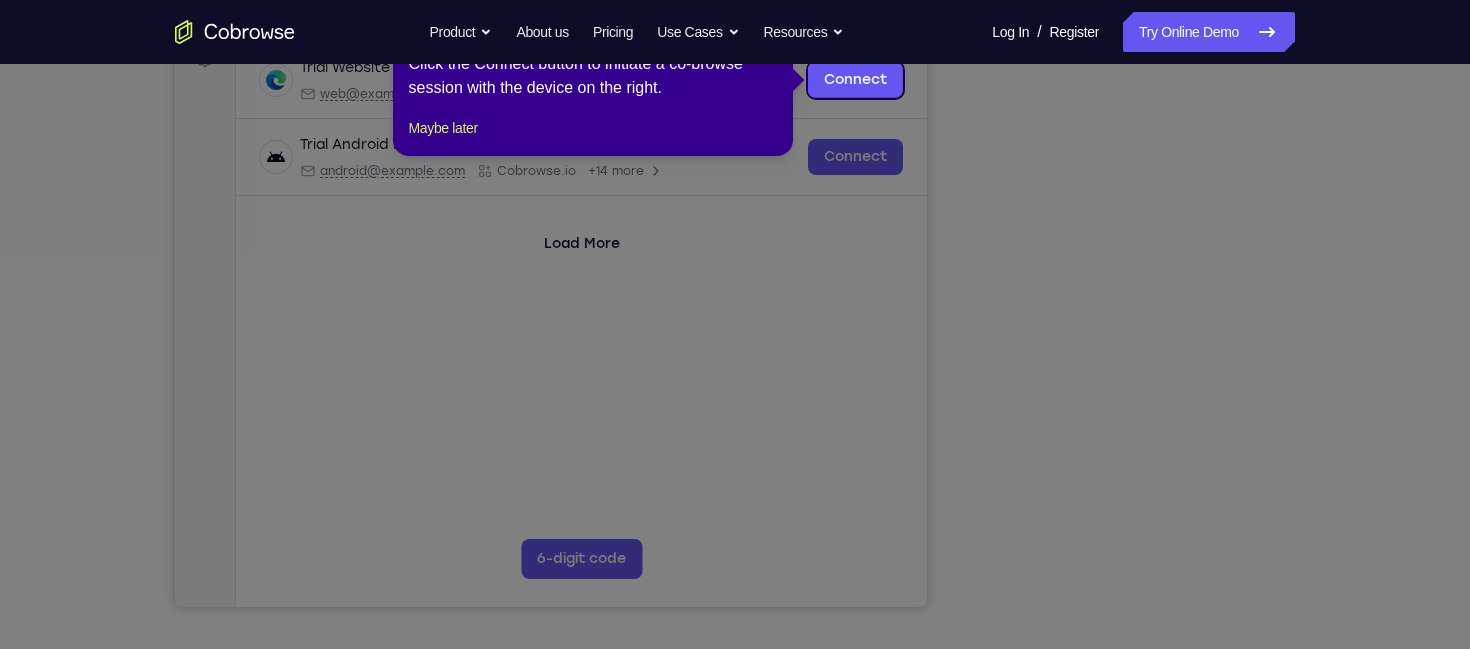 click 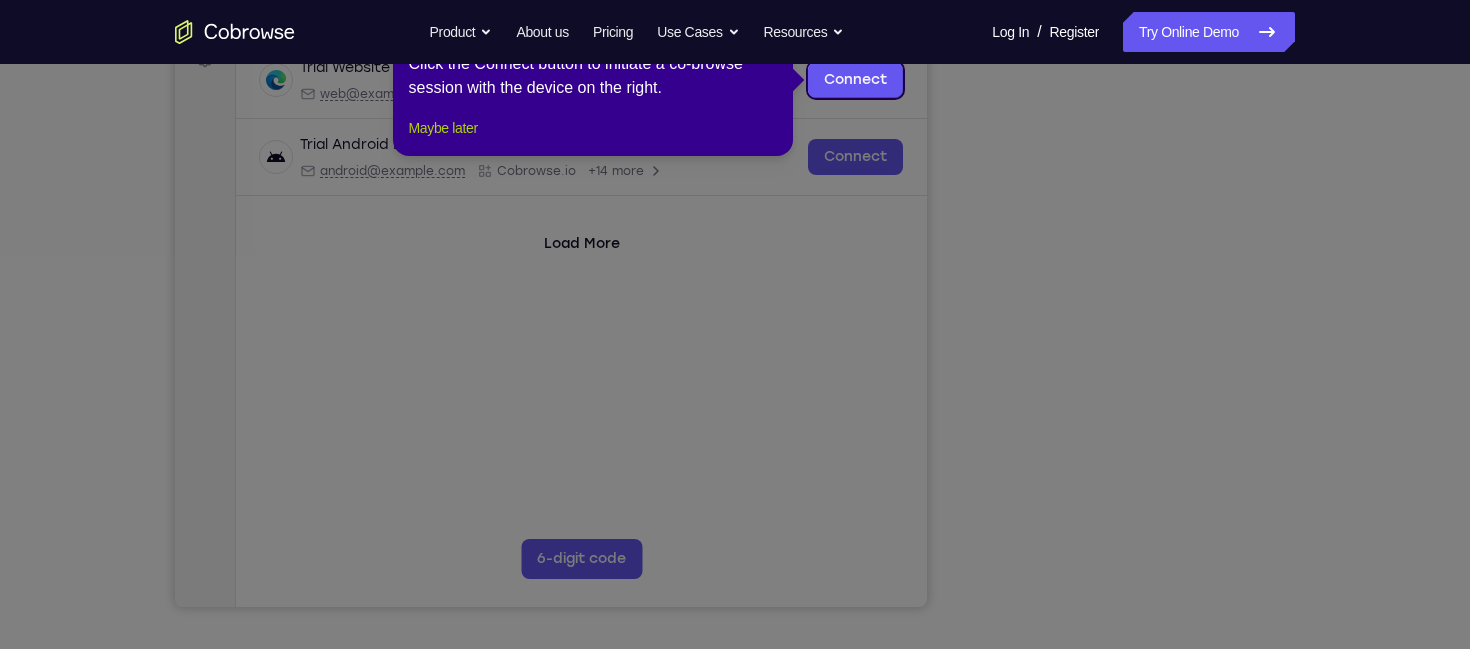 click on "Maybe later" at bounding box center (443, 128) 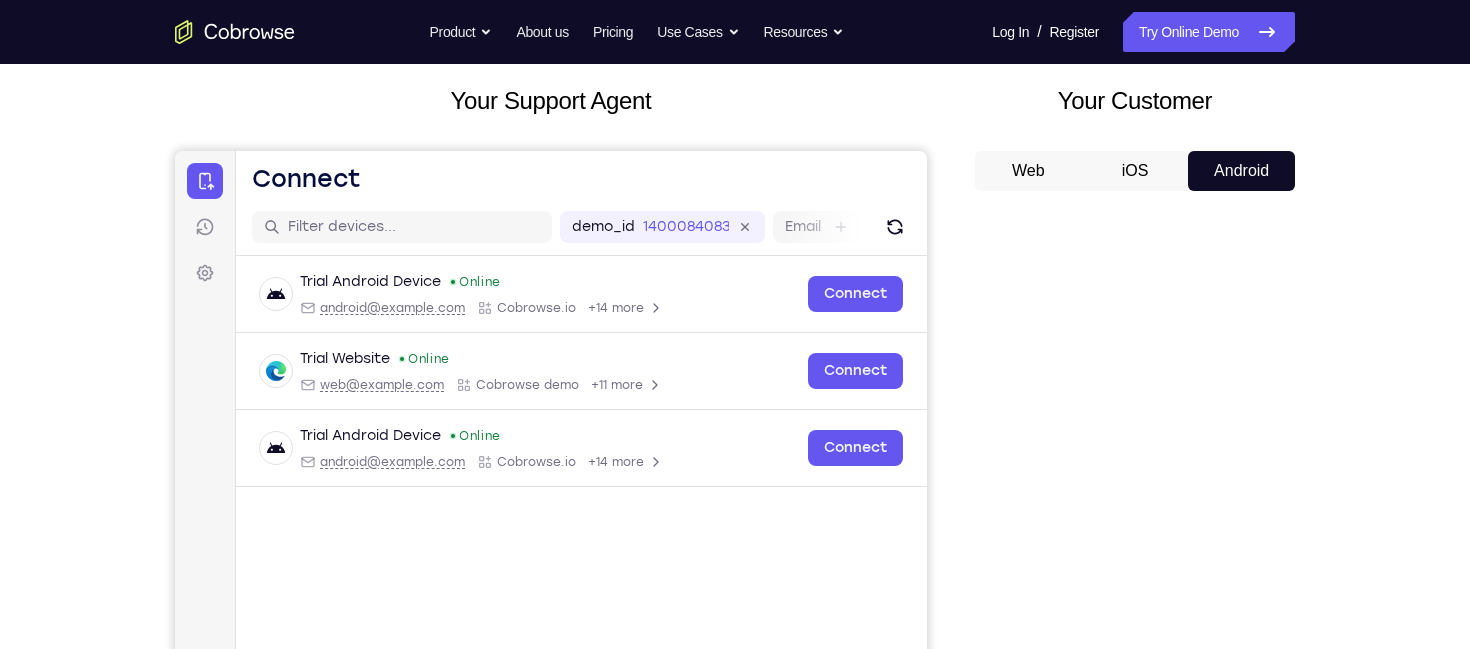 scroll, scrollTop: 0, scrollLeft: 0, axis: both 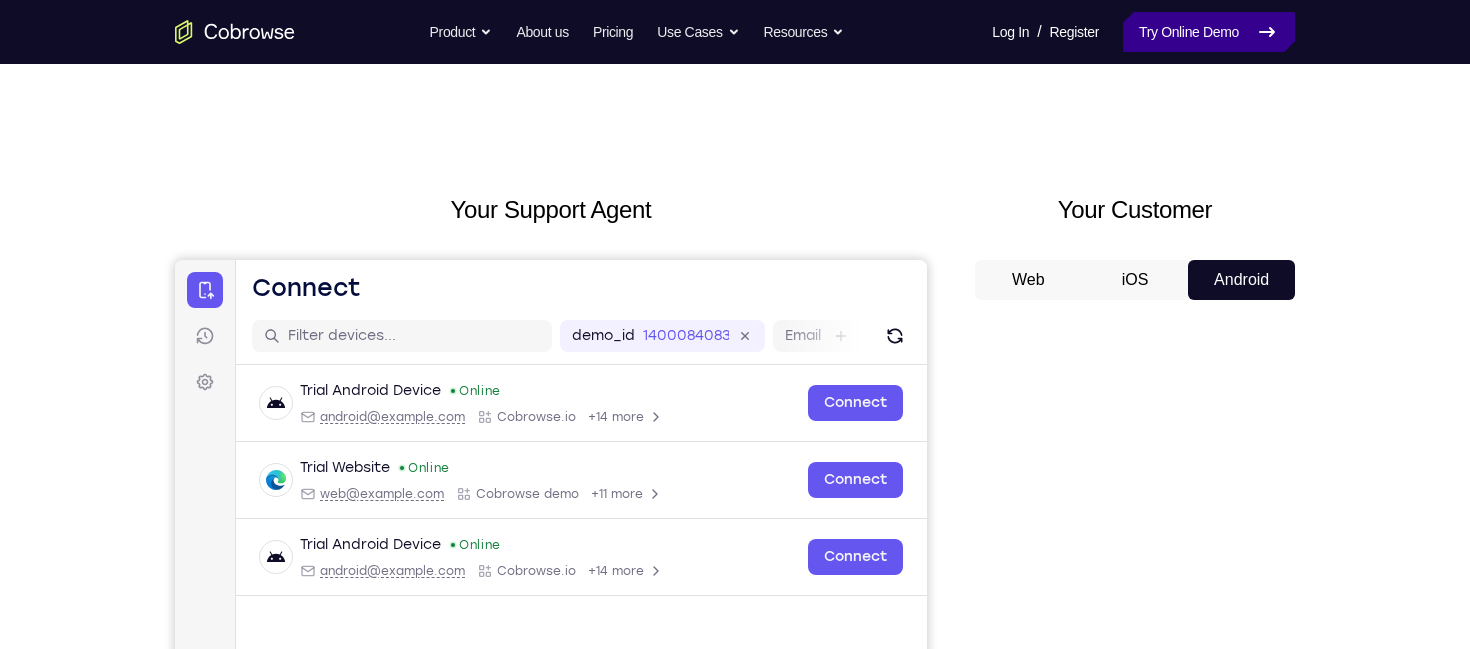 click on "Try Online Demo" at bounding box center [1209, 32] 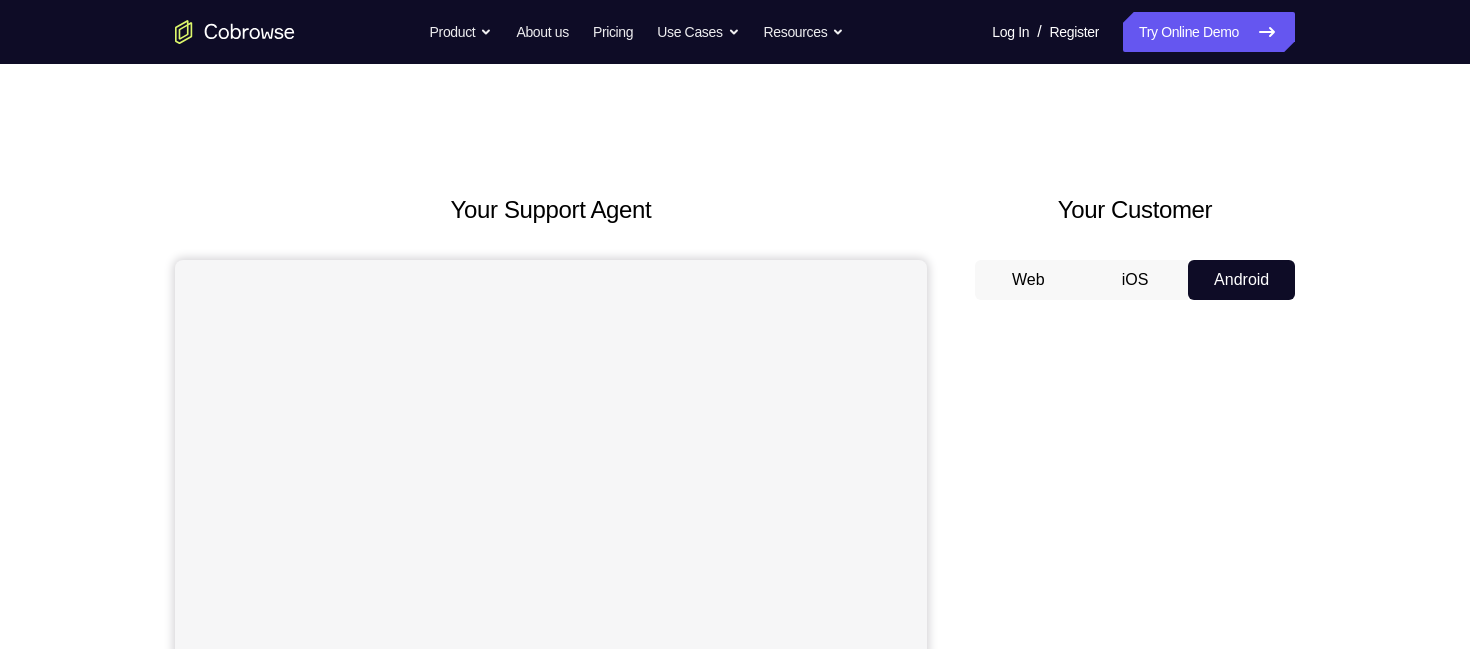 scroll, scrollTop: 0, scrollLeft: 0, axis: both 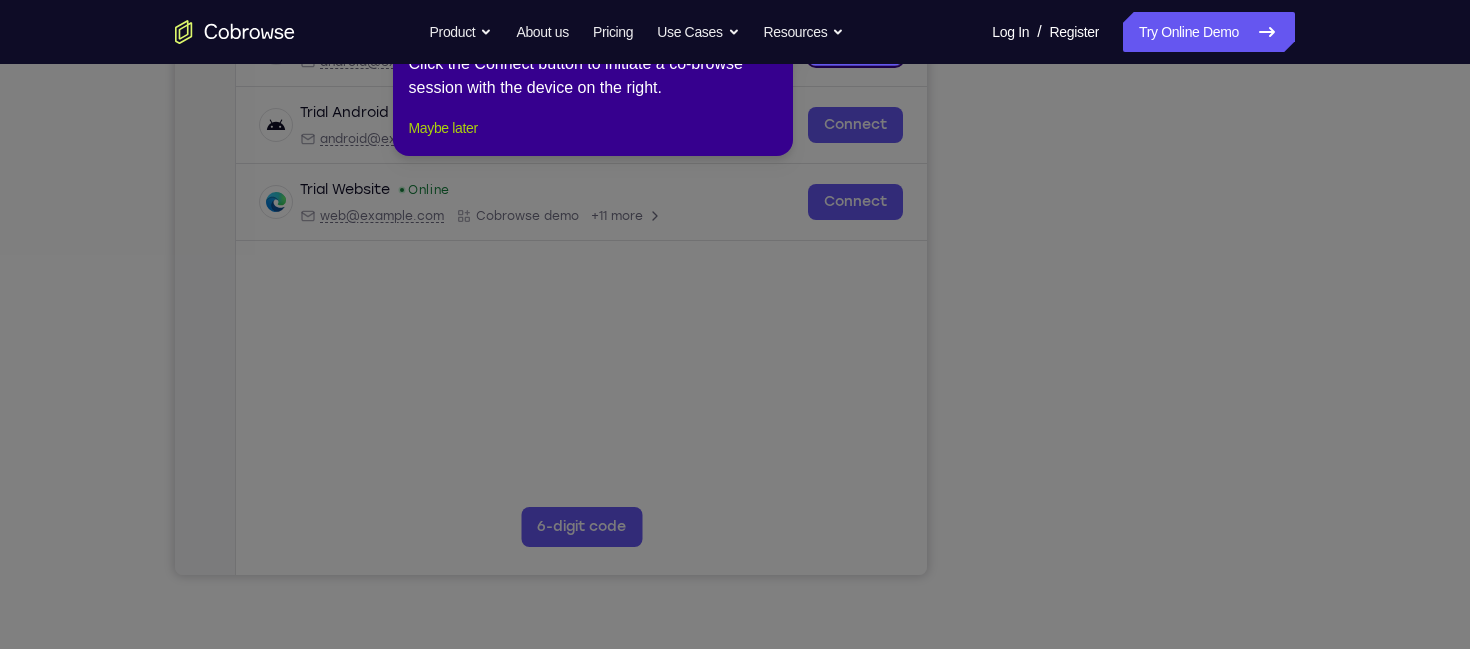 click on "Maybe later" at bounding box center [443, 128] 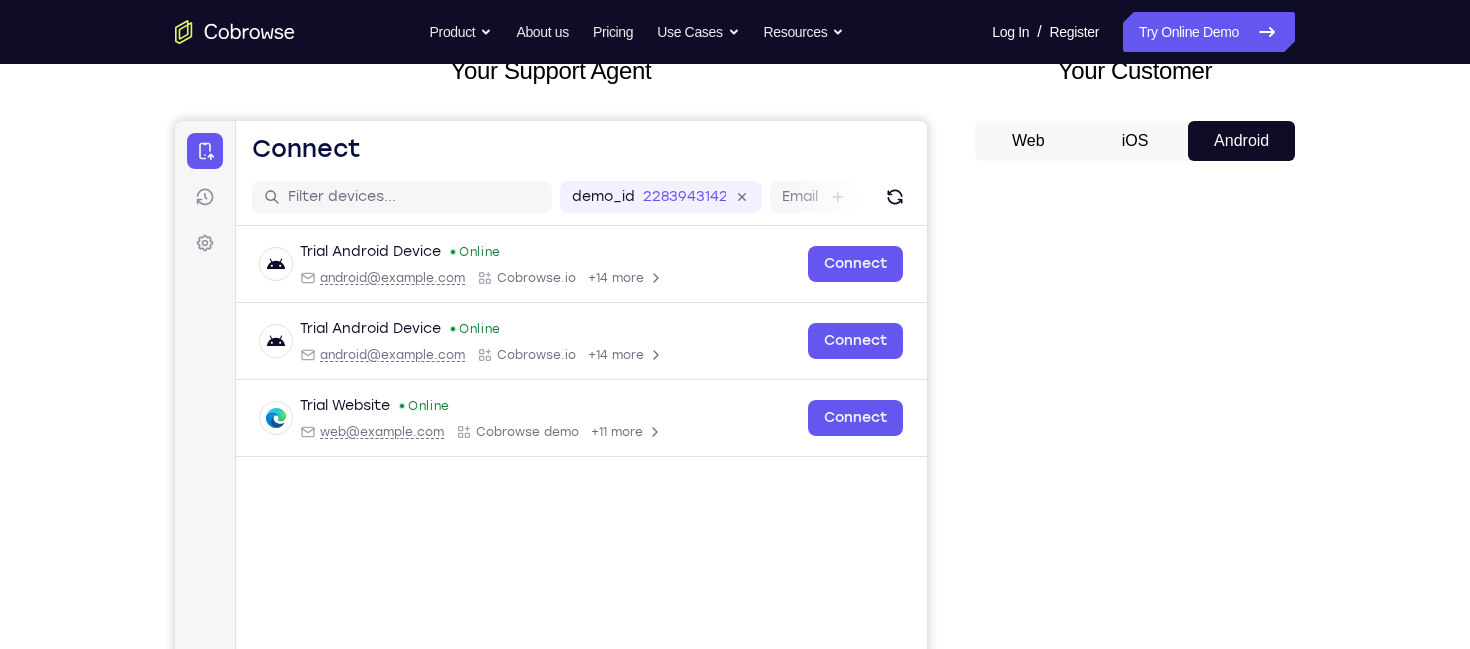 scroll, scrollTop: 256, scrollLeft: 0, axis: vertical 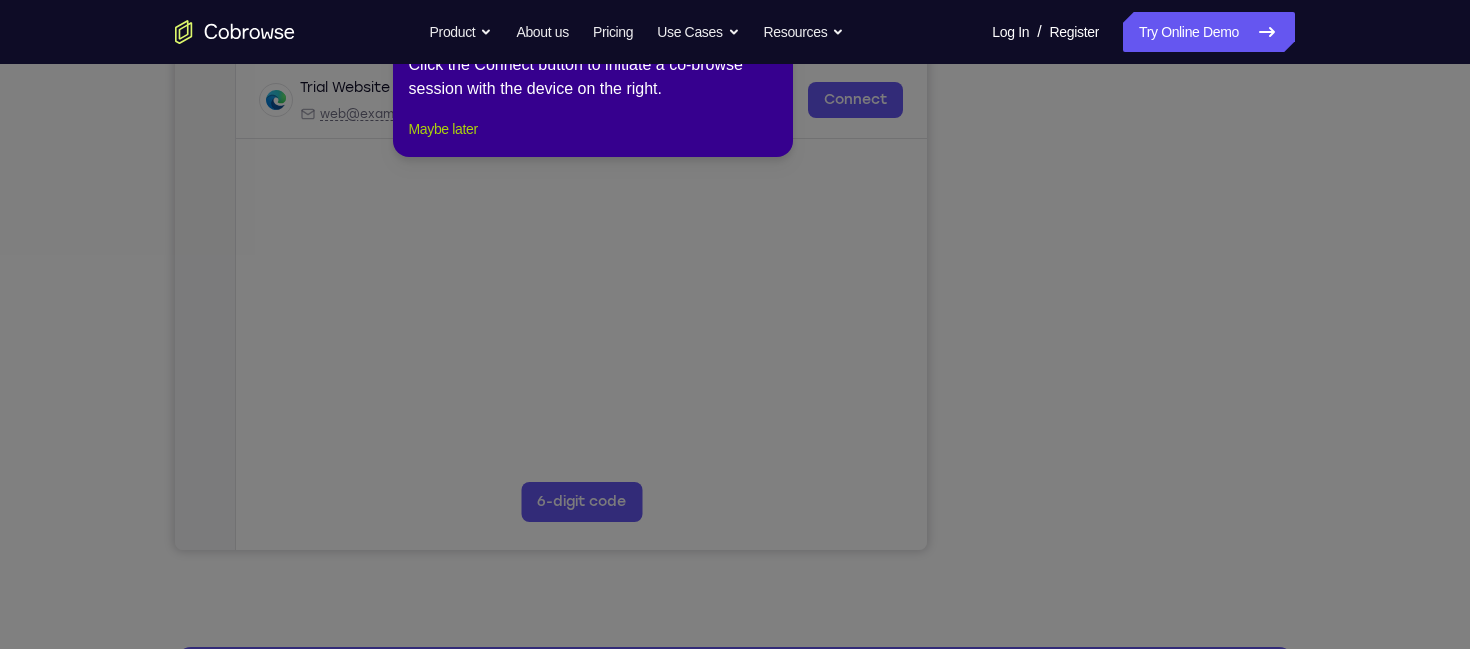 click on "Maybe later" at bounding box center [443, 129] 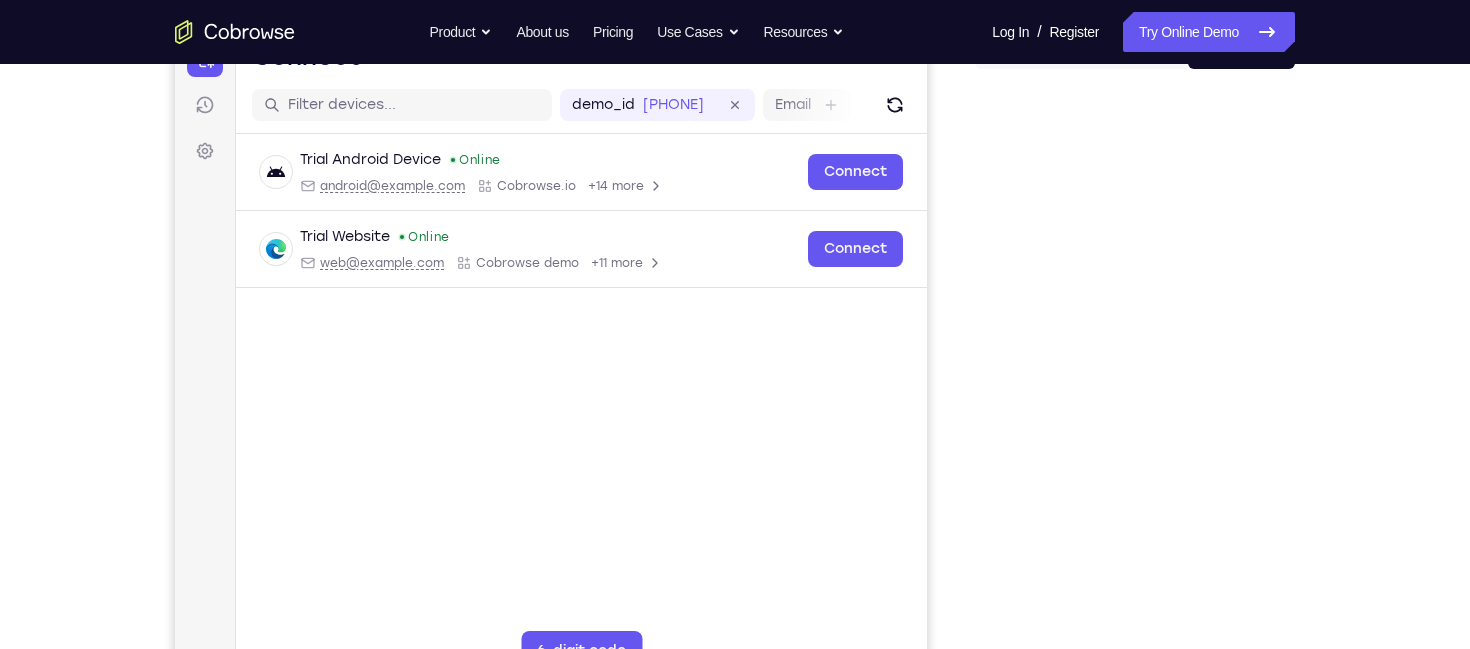 scroll, scrollTop: 216, scrollLeft: 0, axis: vertical 